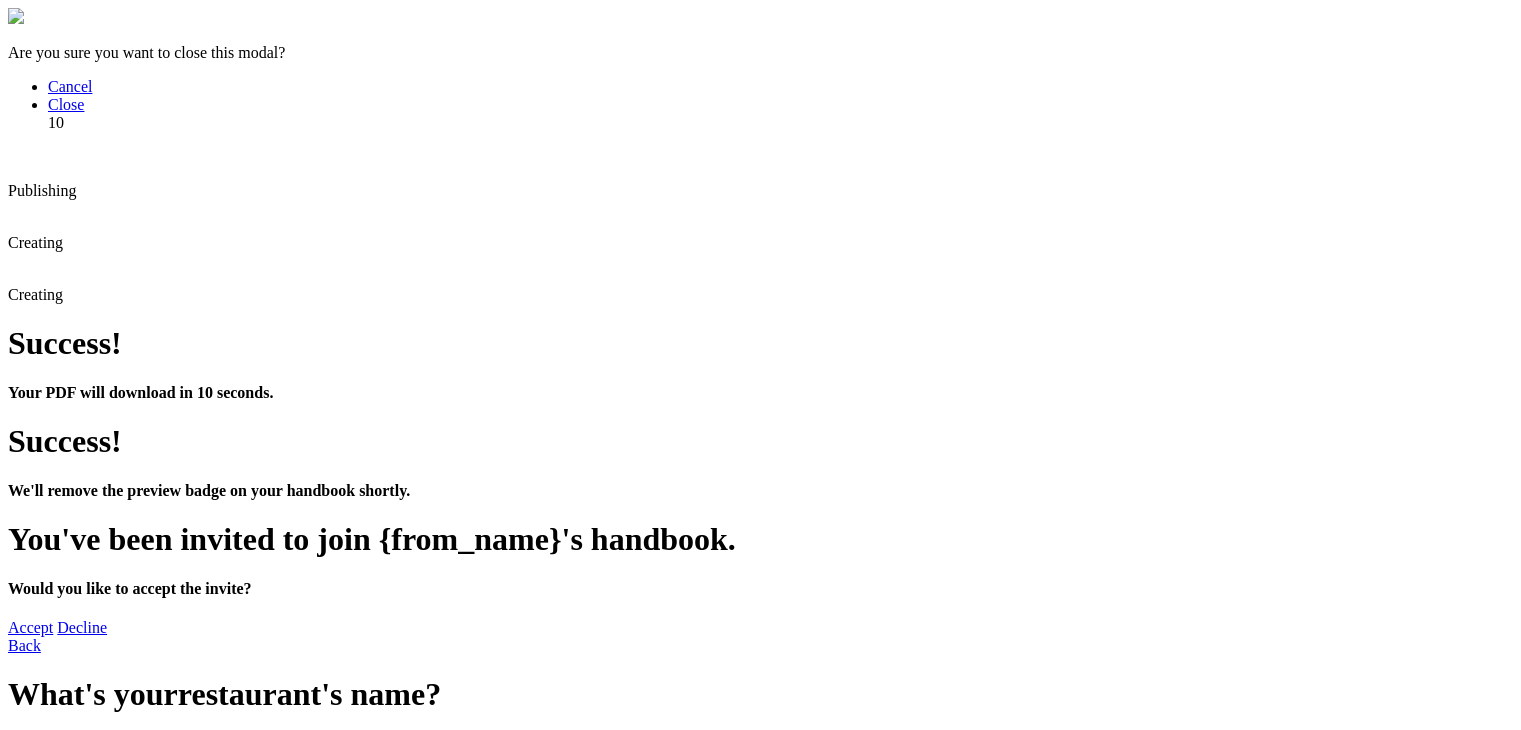 click on "Start clarifying comments" at bounding box center [91, 2616] 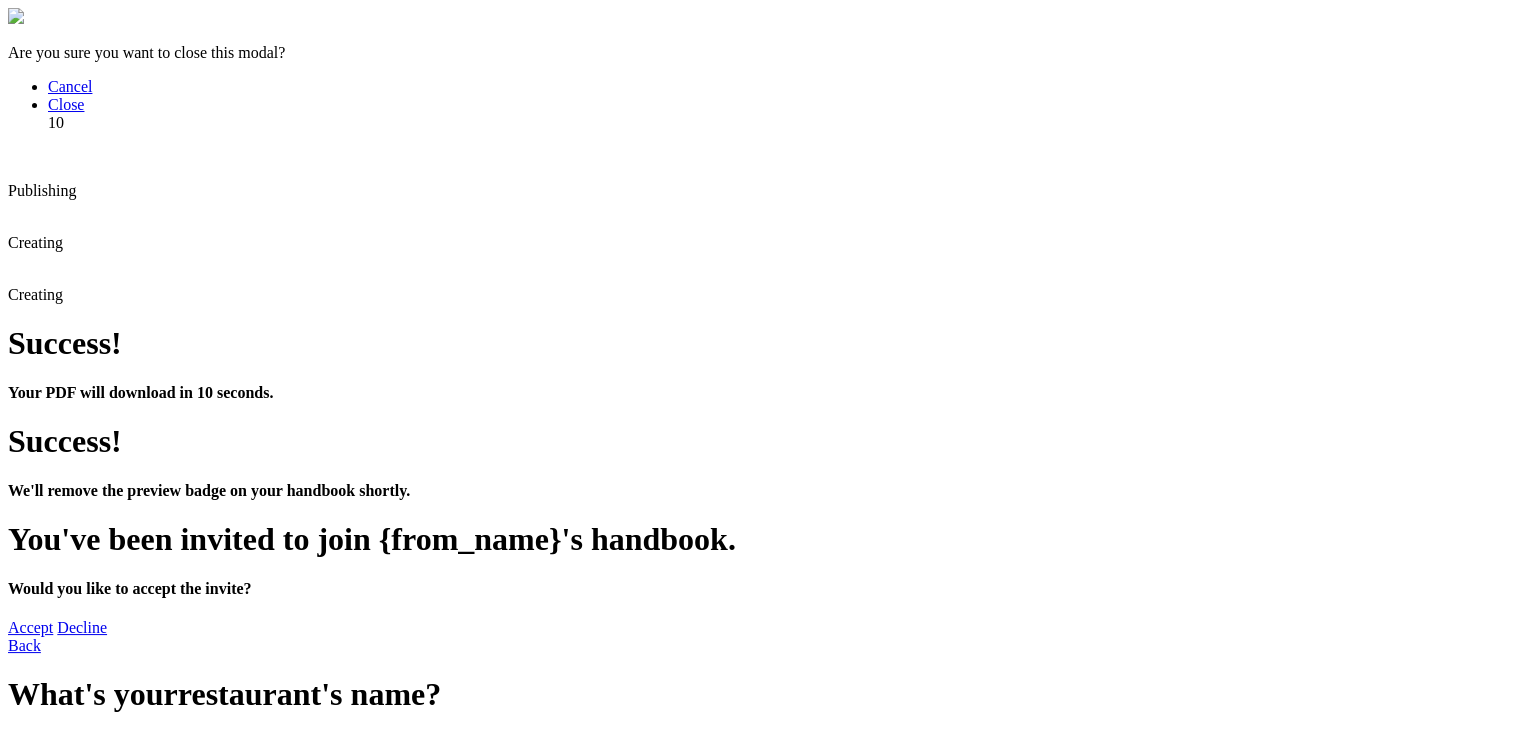 scroll, scrollTop: 0, scrollLeft: 0, axis: both 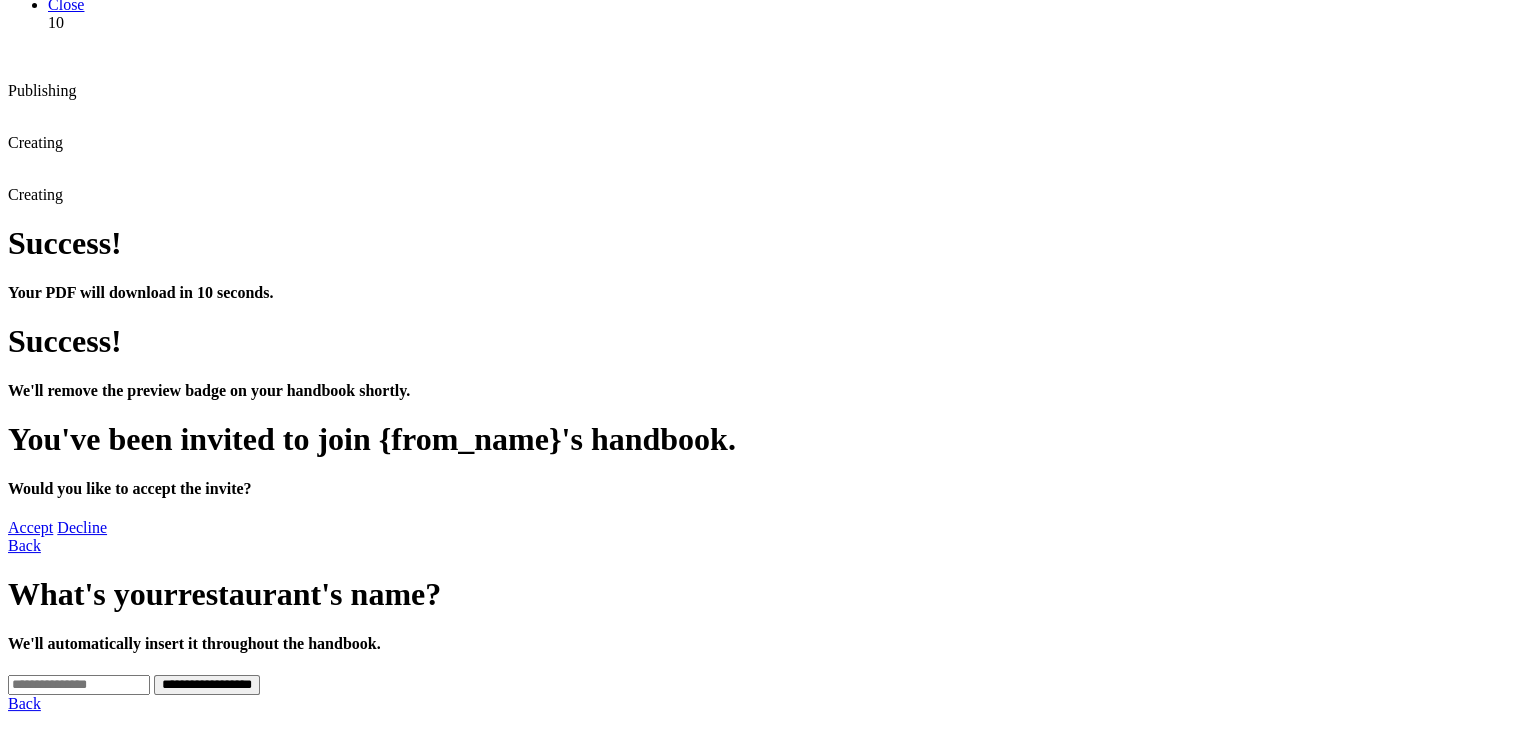 click on "Who we are We aren't big on the daily grind  Google . Our company values, objectives and philosophy are a direct reflection of the kind of studio culture we want to inspire: where everyone involved is driven to create world-class next-generation products and user experiences with meaningful, positive impact. Simply put: we strive to be the best. And we're looking for more like us. Our recruiting radar is always on: seeking the next superstar from every discipline. It takes drive, creativity and a passion for solving tough challenges (and we mean tough)." at bounding box center (760, 3139) 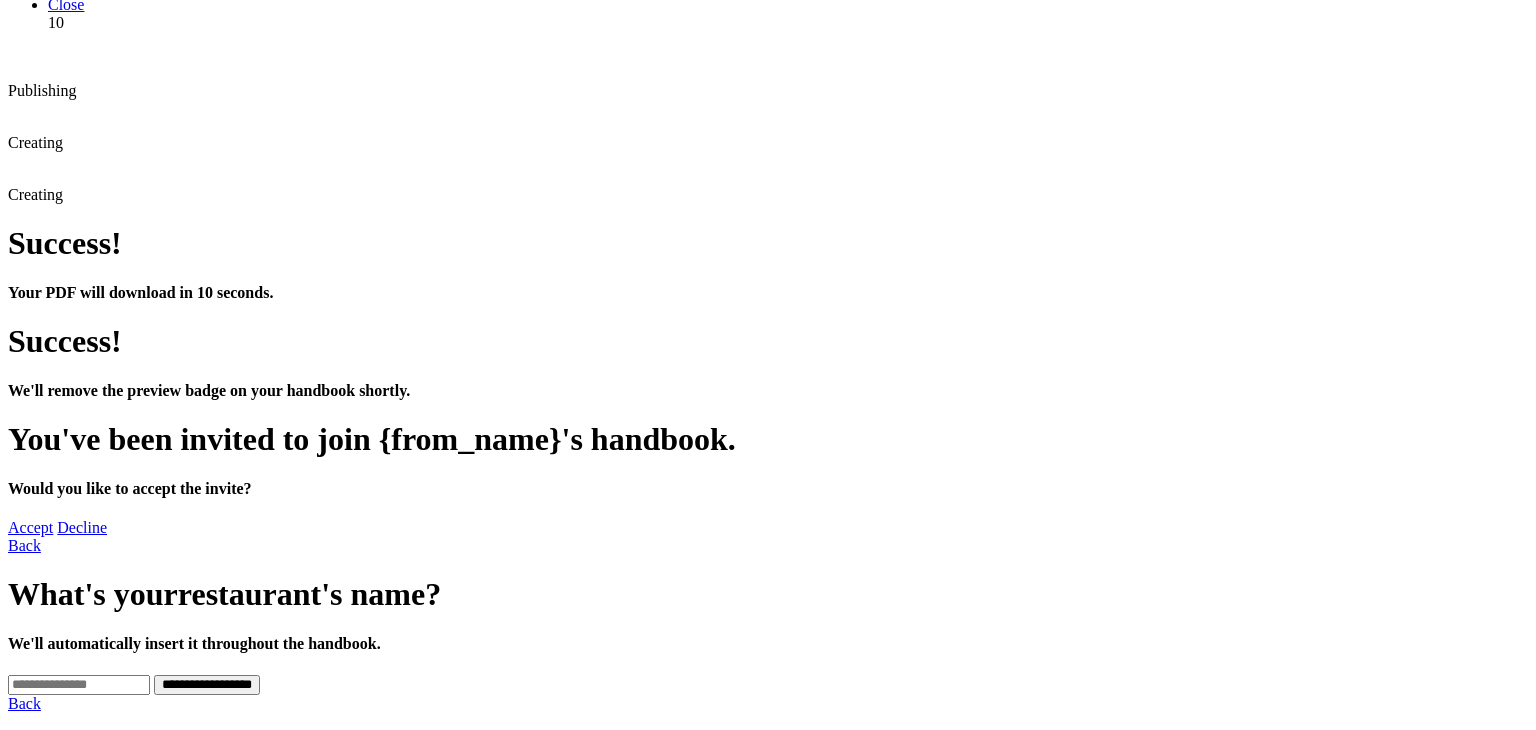 click on "Enter your name" at bounding box center [190, 1764] 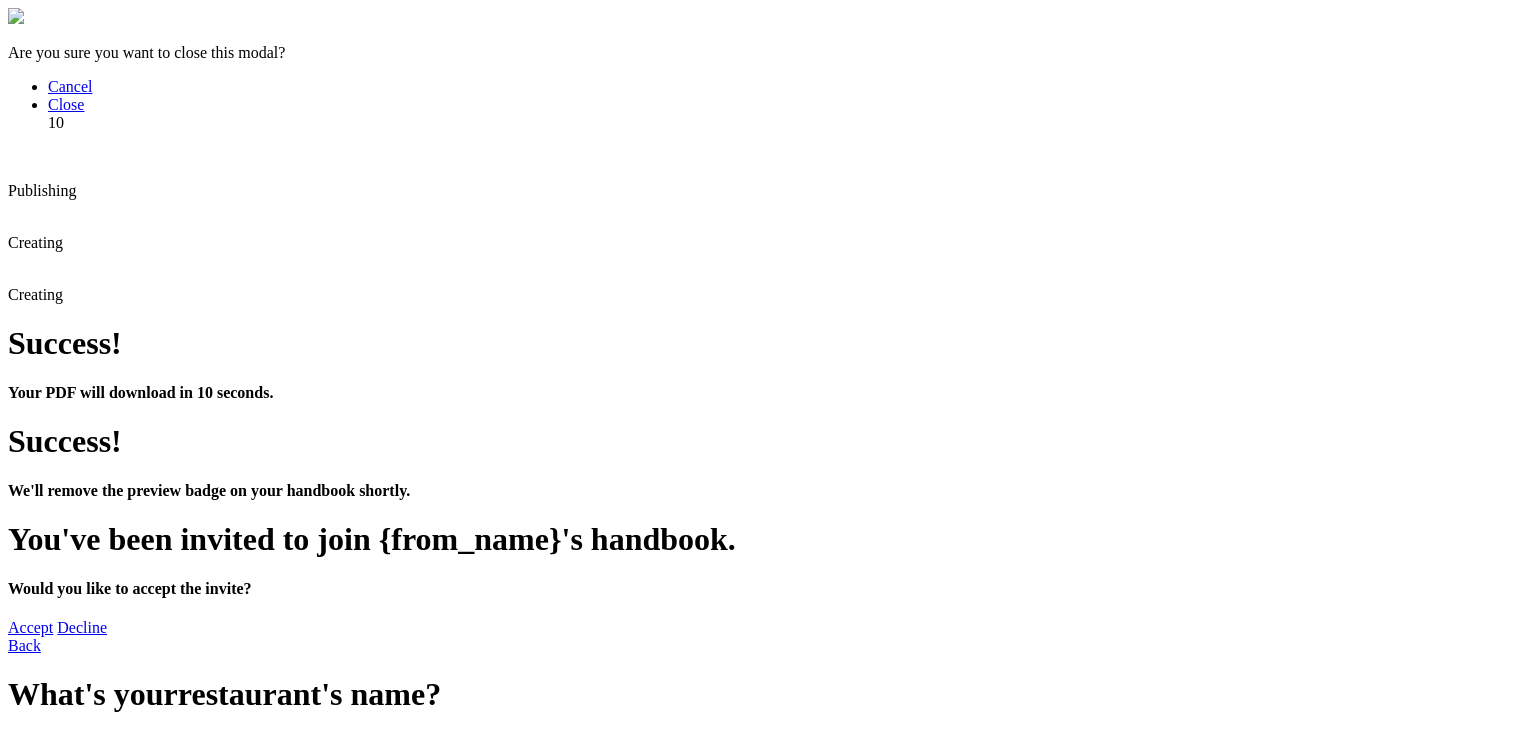 scroll, scrollTop: 100, scrollLeft: 0, axis: vertical 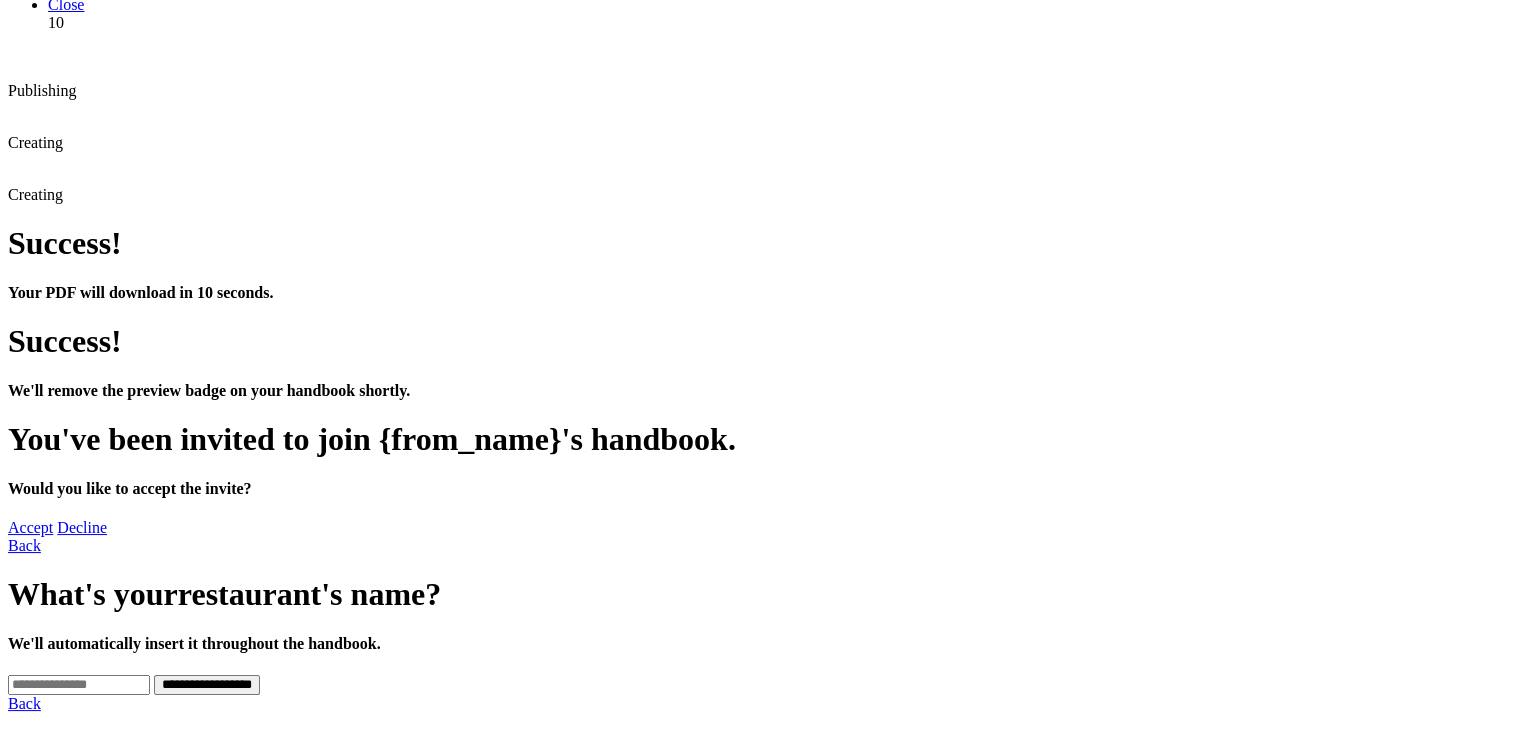 click on "Who we are We aren't big on the daily grind  Google . Our company values, objectives and philosophy are a direct reflection of the kind of studio culture we want to inspire: where everyone involved is driven to create world-class next-generation products and user experiences with meaningful, positive impact. Simply put: we strive to be the best. And we're looking for more like us. Our recruiting radar is always on: seeking the next superstar from every discipline. It takes drive, creativity and a passion for solving tough challenges (and we mean tough)." at bounding box center [760, 3157] 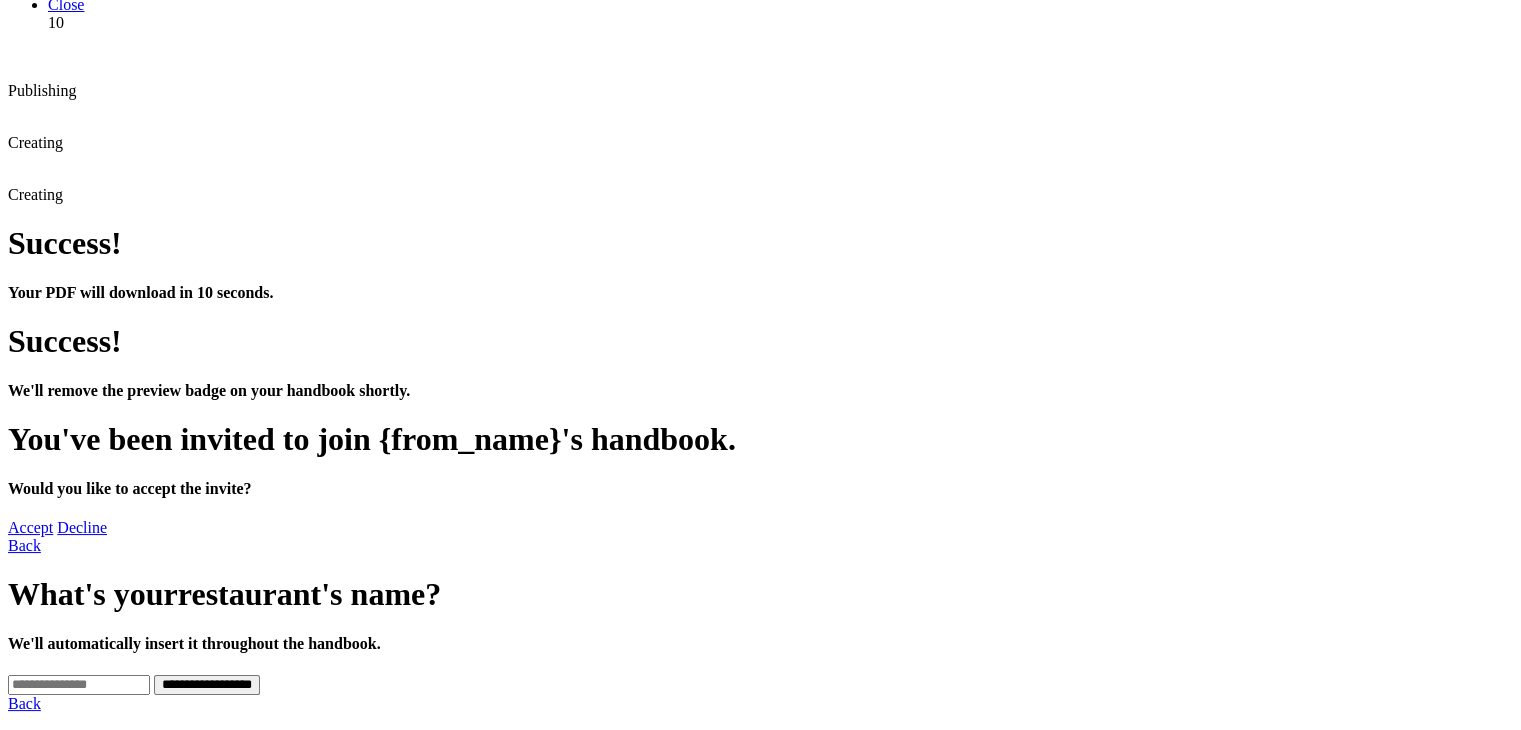 type 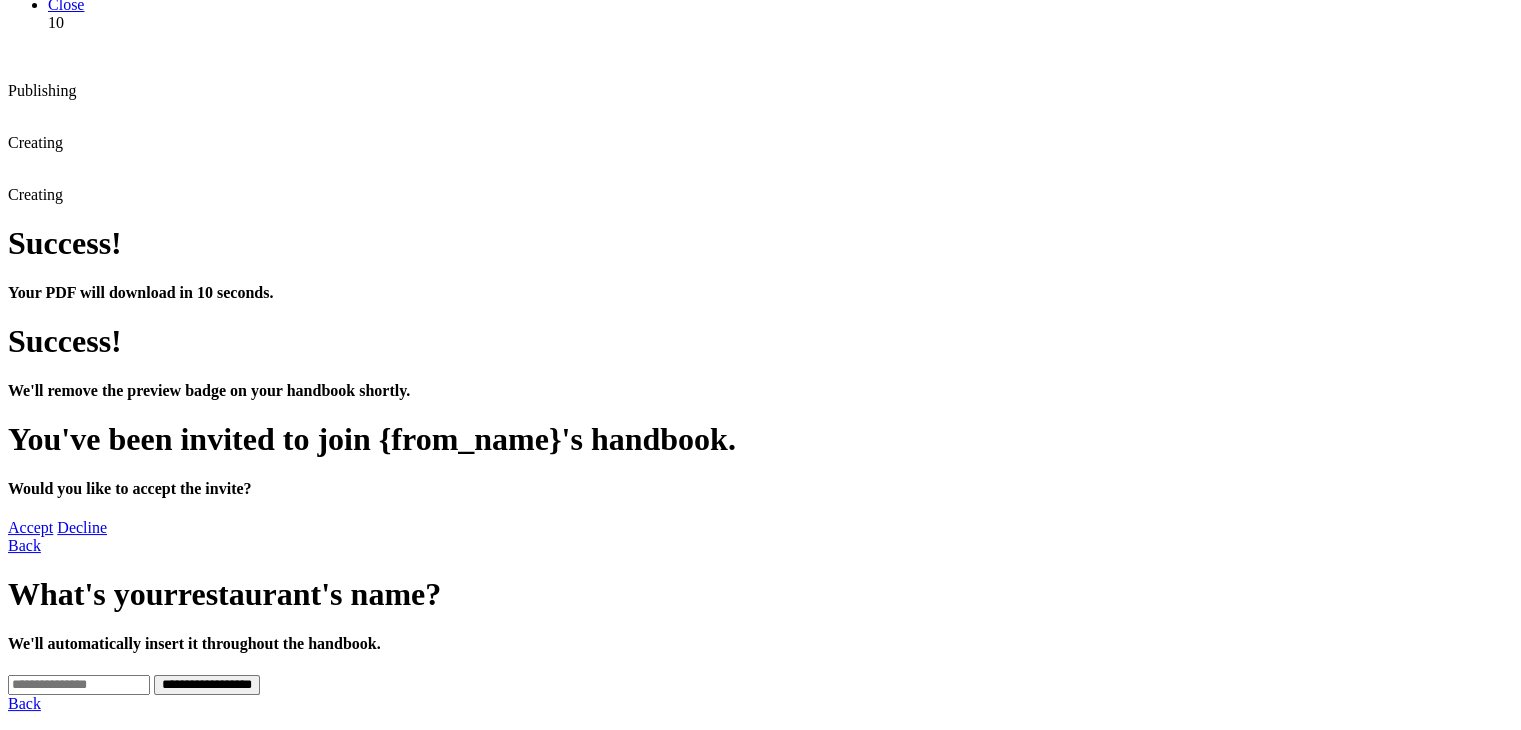 click on "Add" at bounding box center [28, 3642] 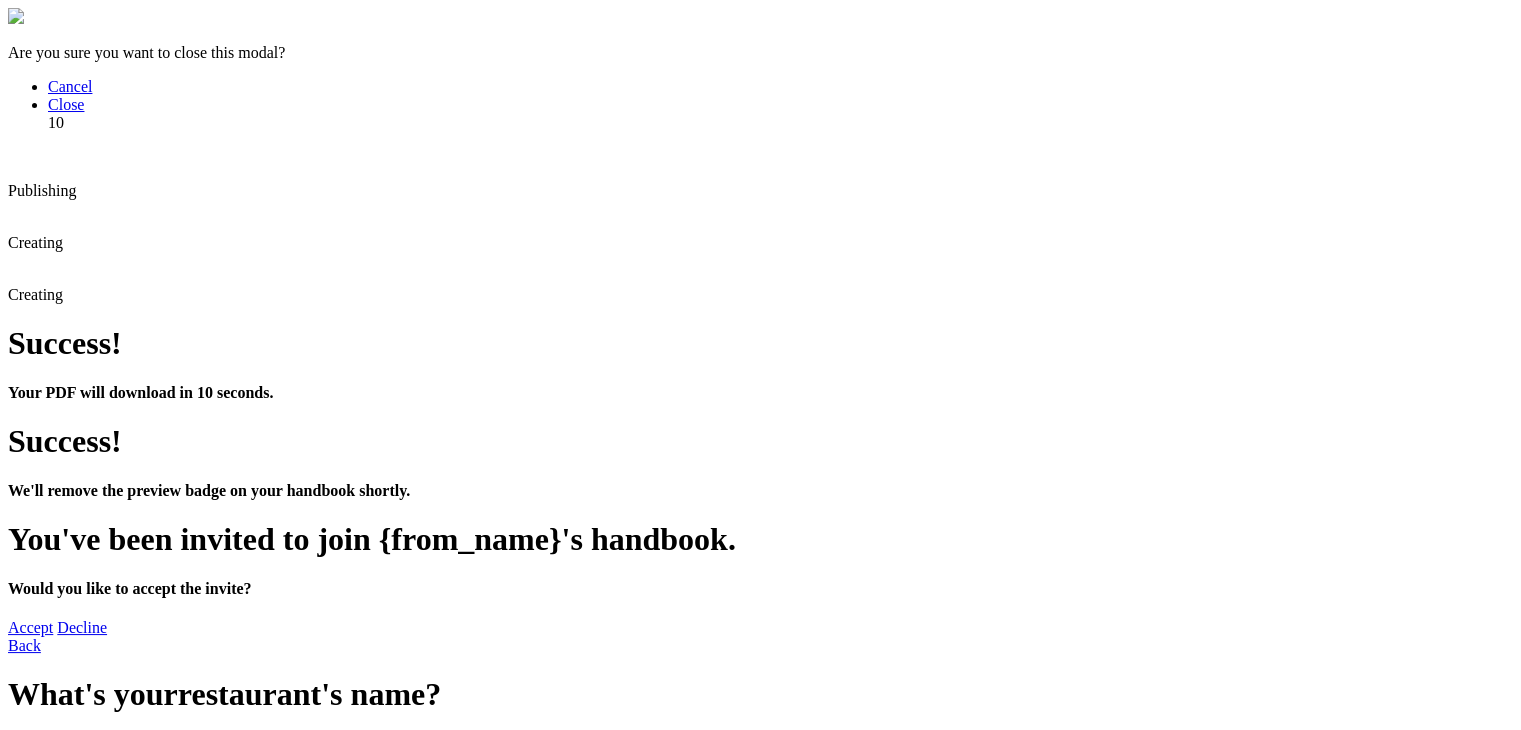 click on "Add" at bounding box center (28, 3688) 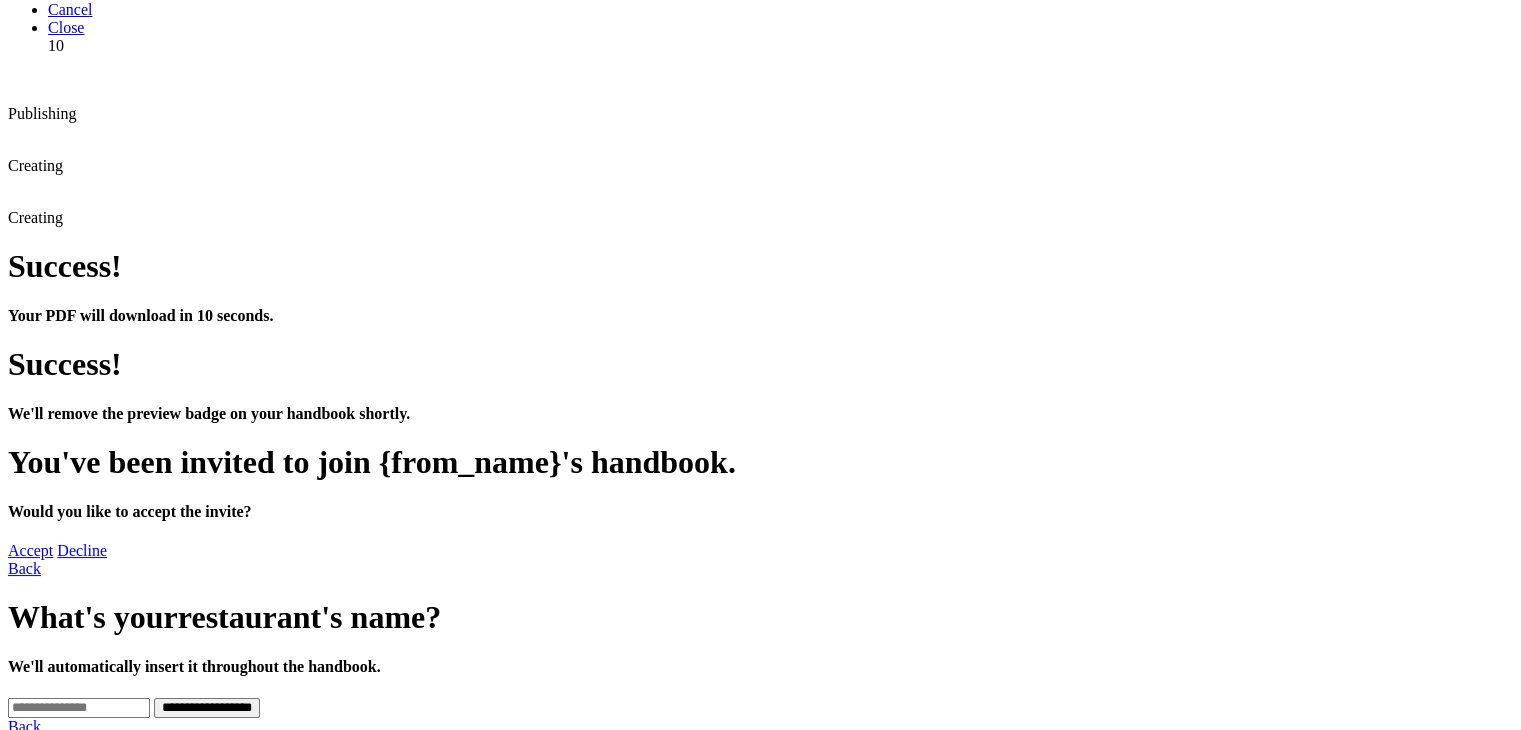 scroll, scrollTop: 0, scrollLeft: 0, axis: both 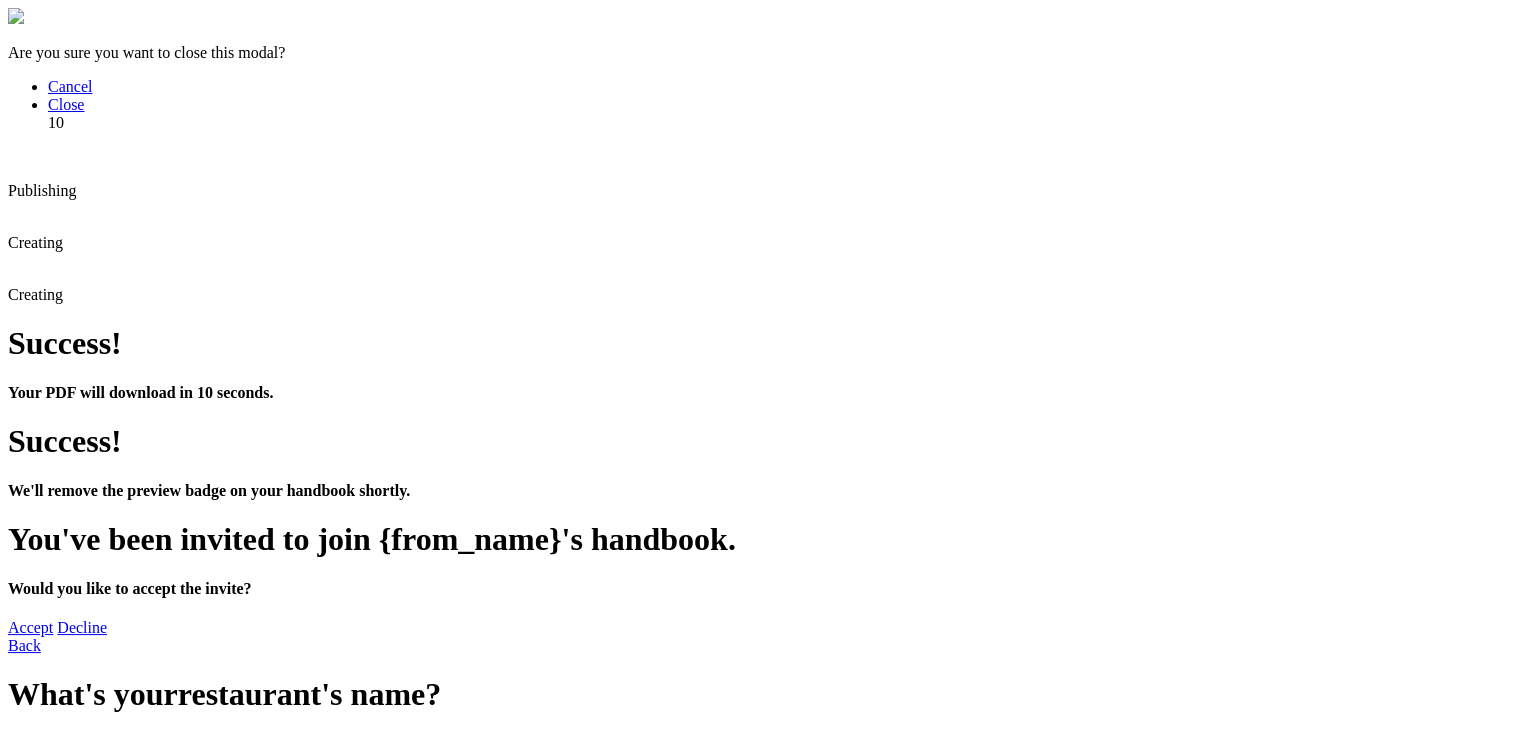 click on "Who we are" at bounding box center [760, 3194] 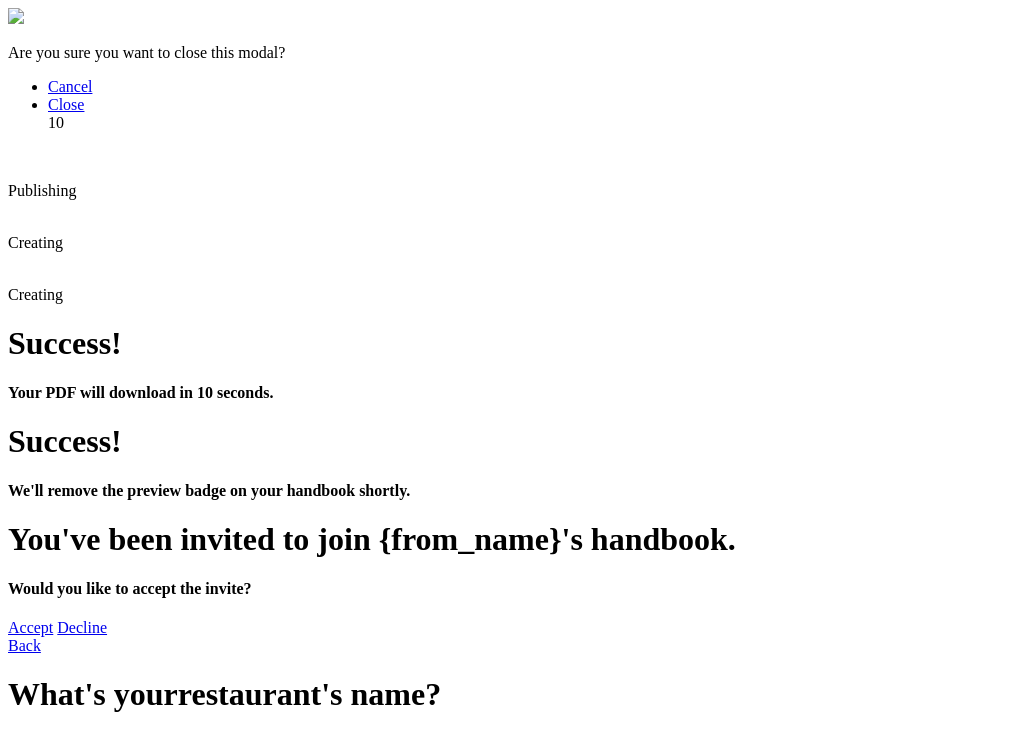 scroll, scrollTop: 0, scrollLeft: 0, axis: both 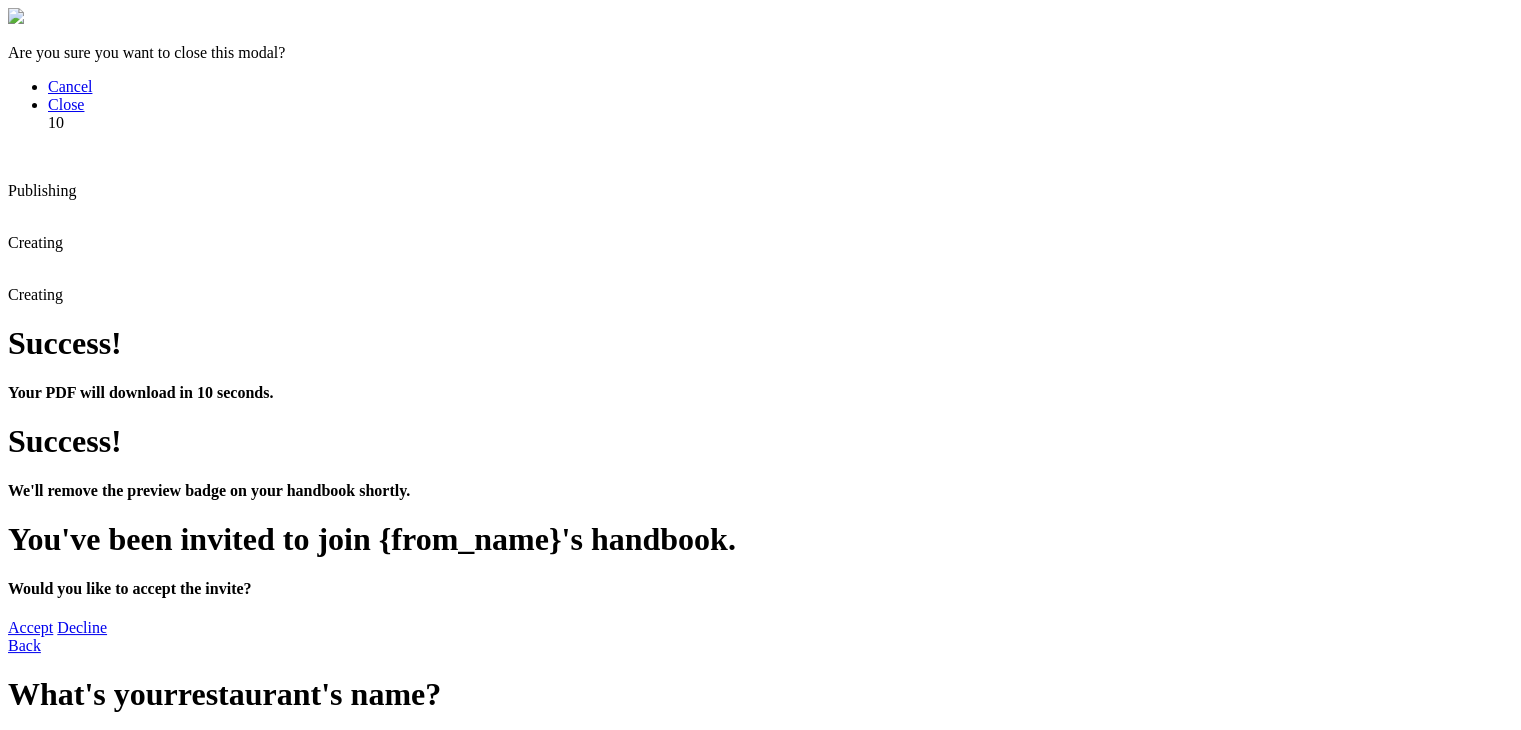 click on "3" at bounding box center [760, 3754] 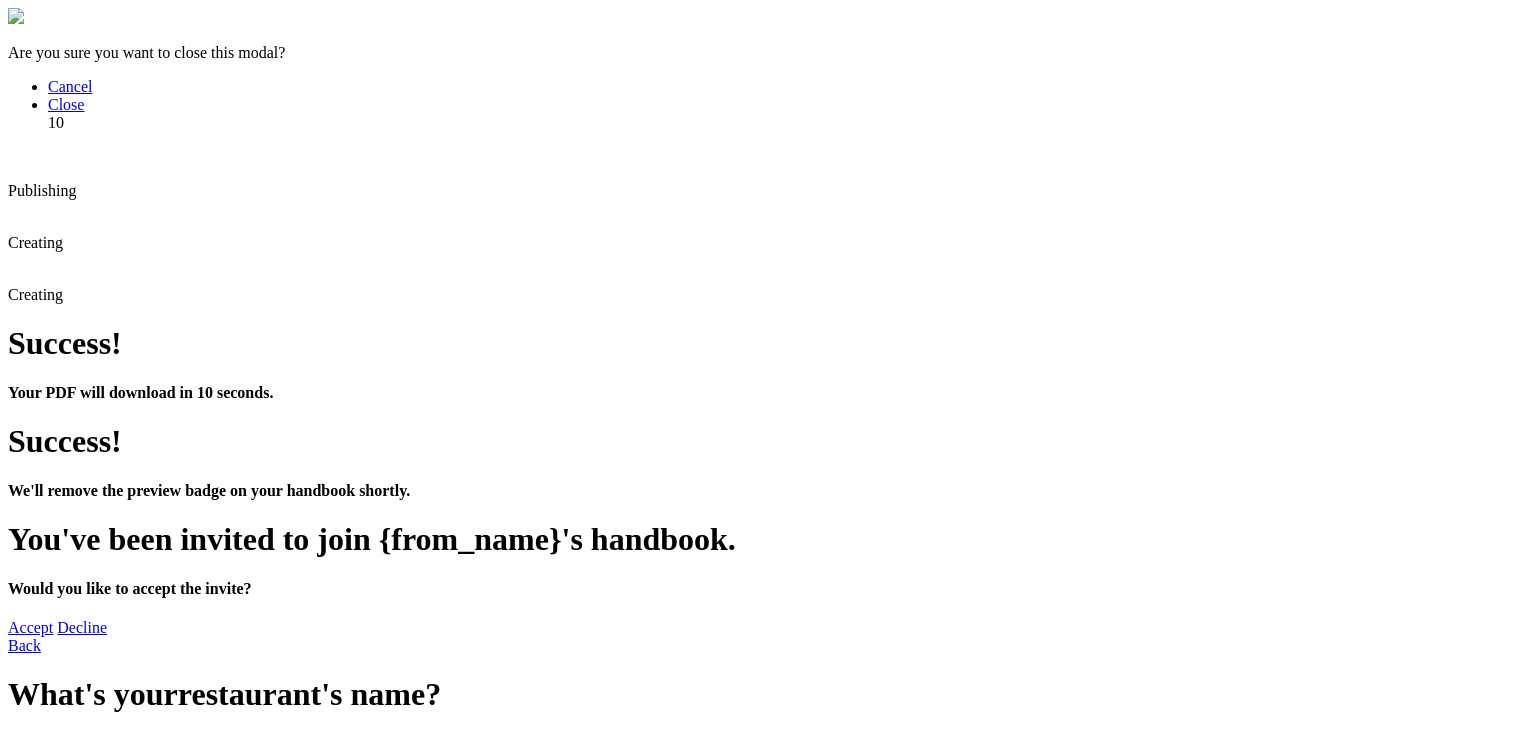 scroll, scrollTop: 0, scrollLeft: 0, axis: both 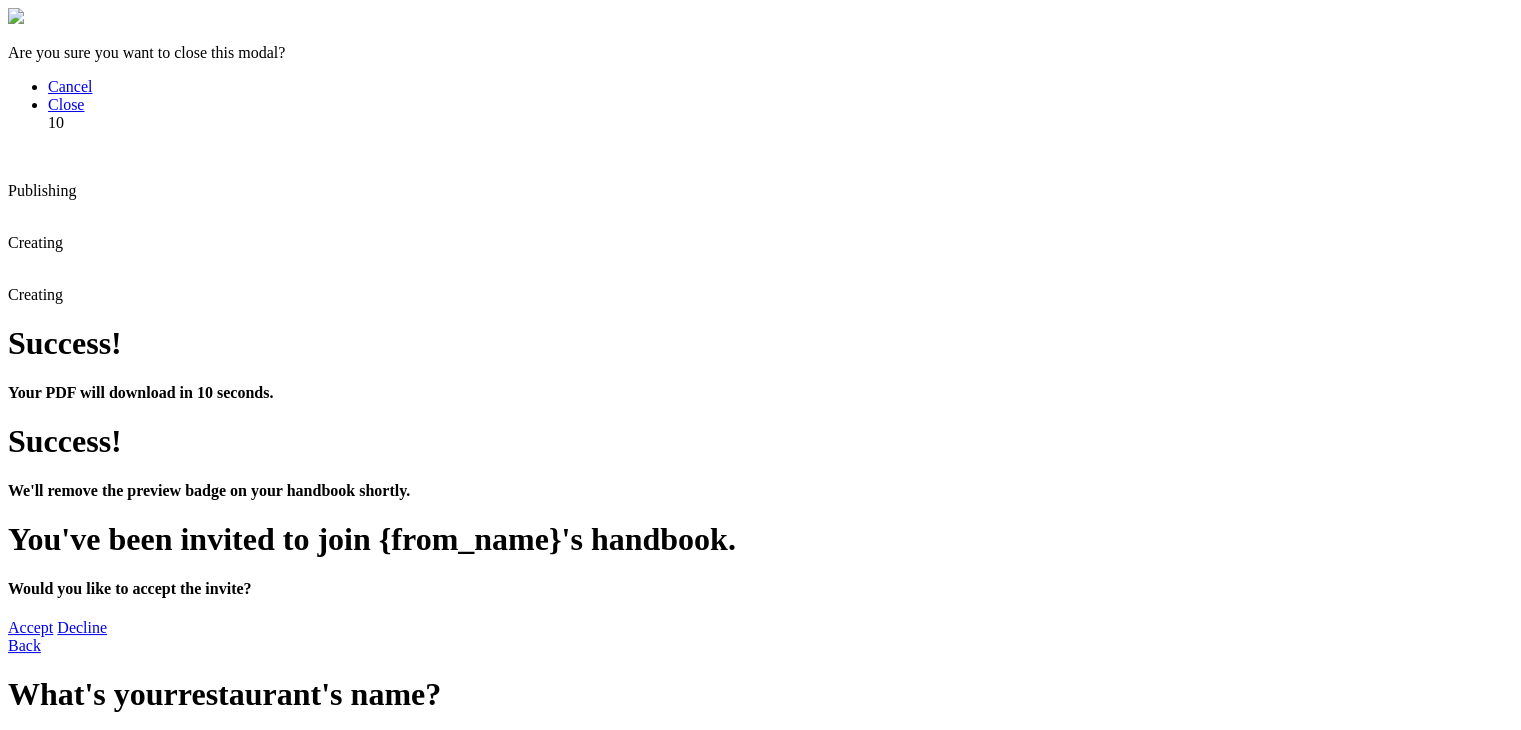 click on "3" at bounding box center (760, 3754) 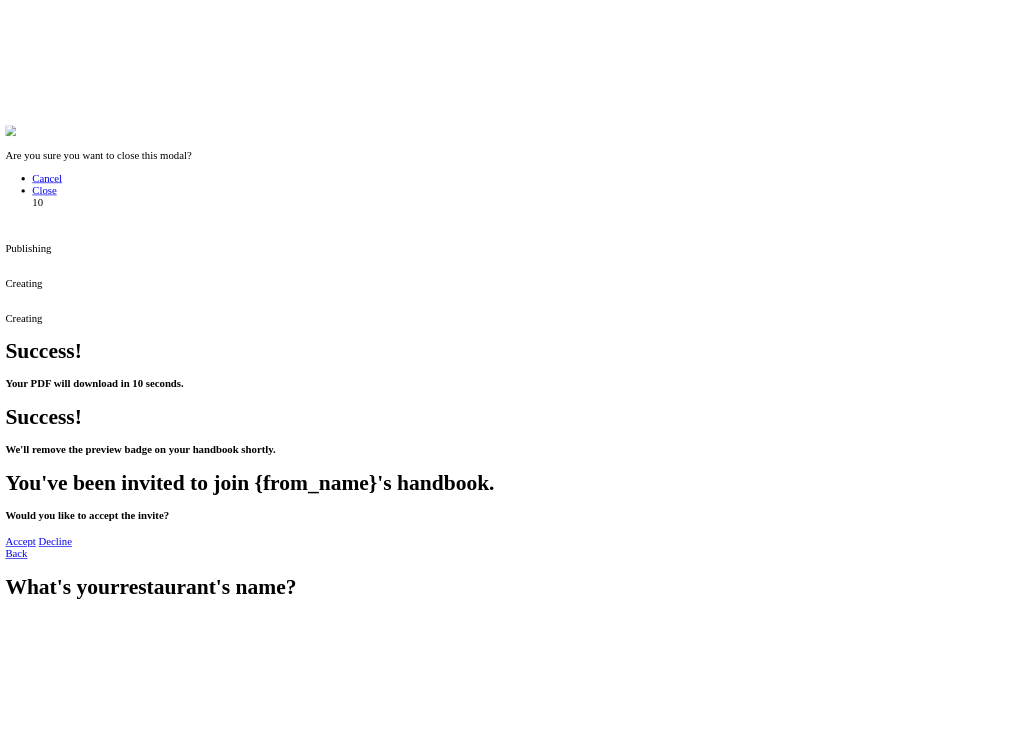 scroll, scrollTop: 18, scrollLeft: 0, axis: vertical 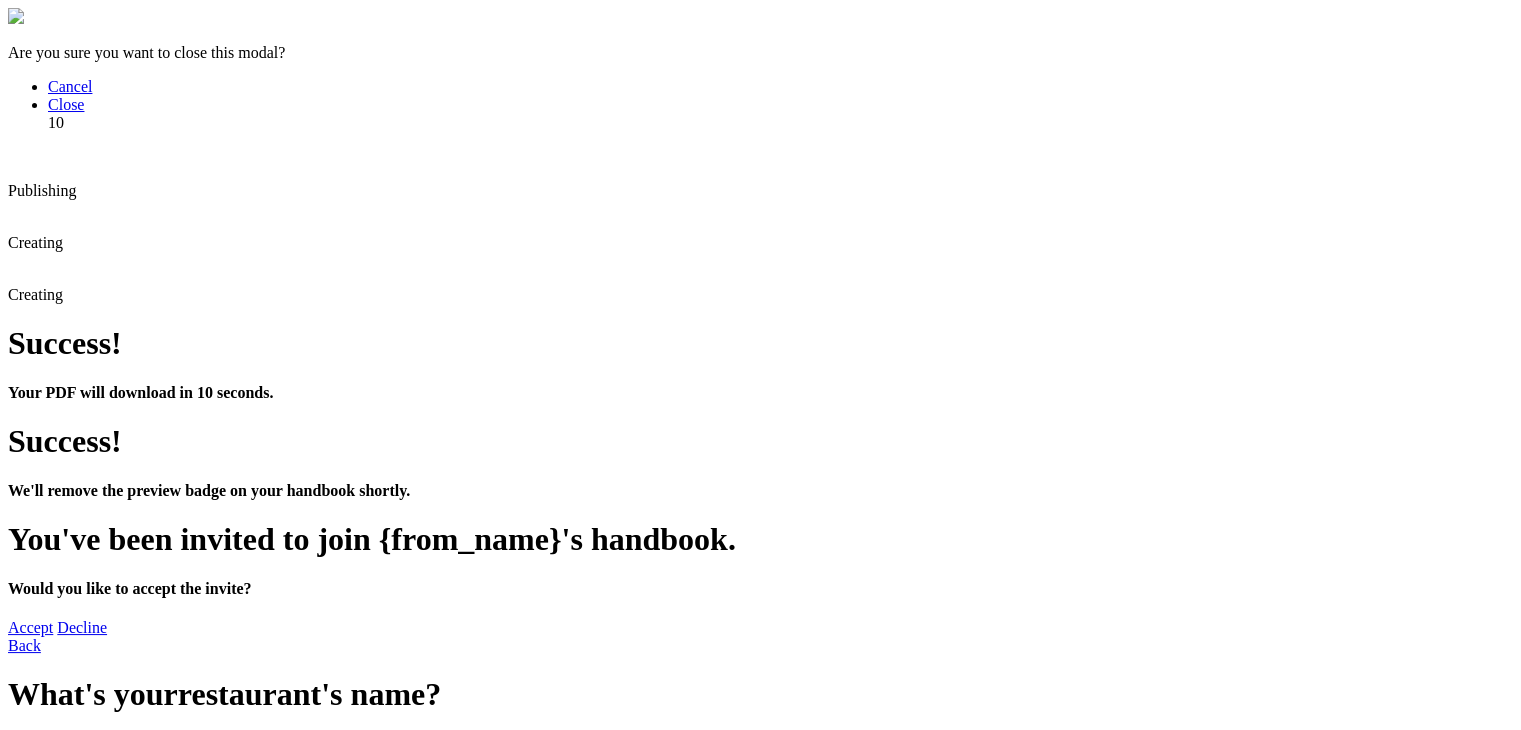 click on "Open" at bounding box center (25, 12461) 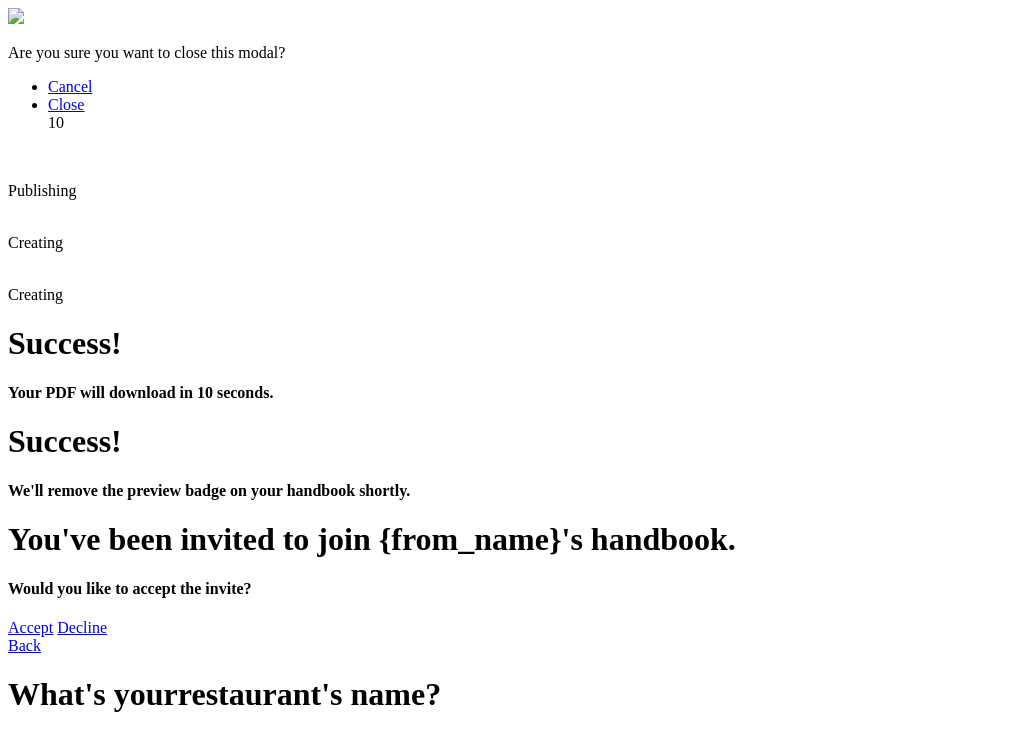 scroll, scrollTop: 0, scrollLeft: 0, axis: both 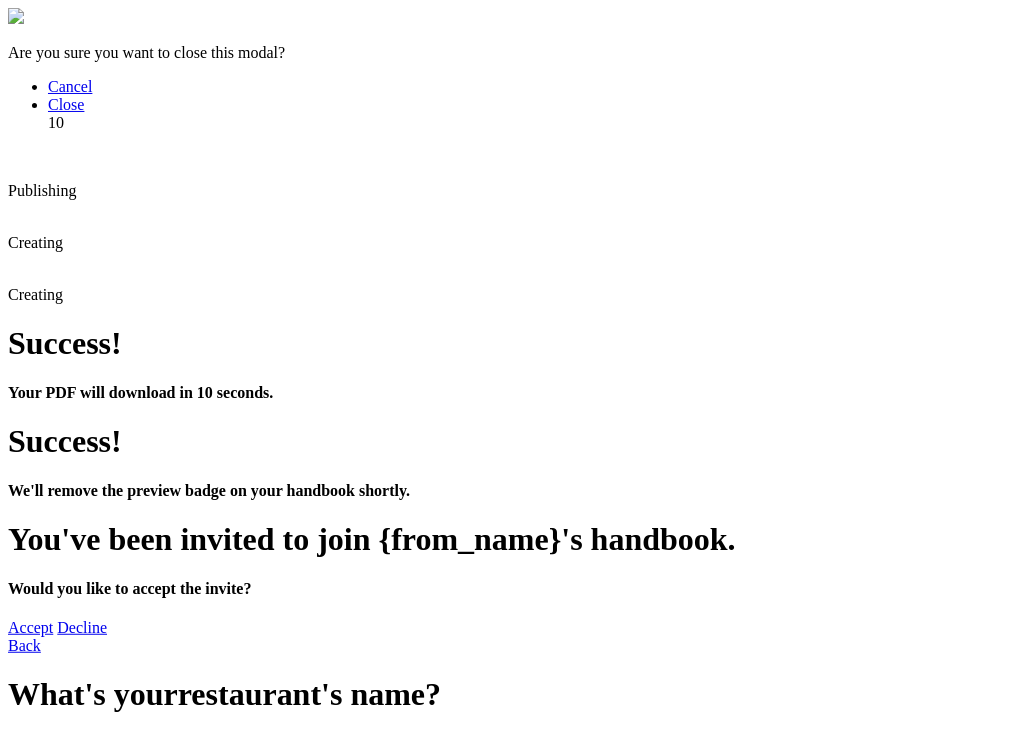 click on "1" at bounding box center (511, 3736) 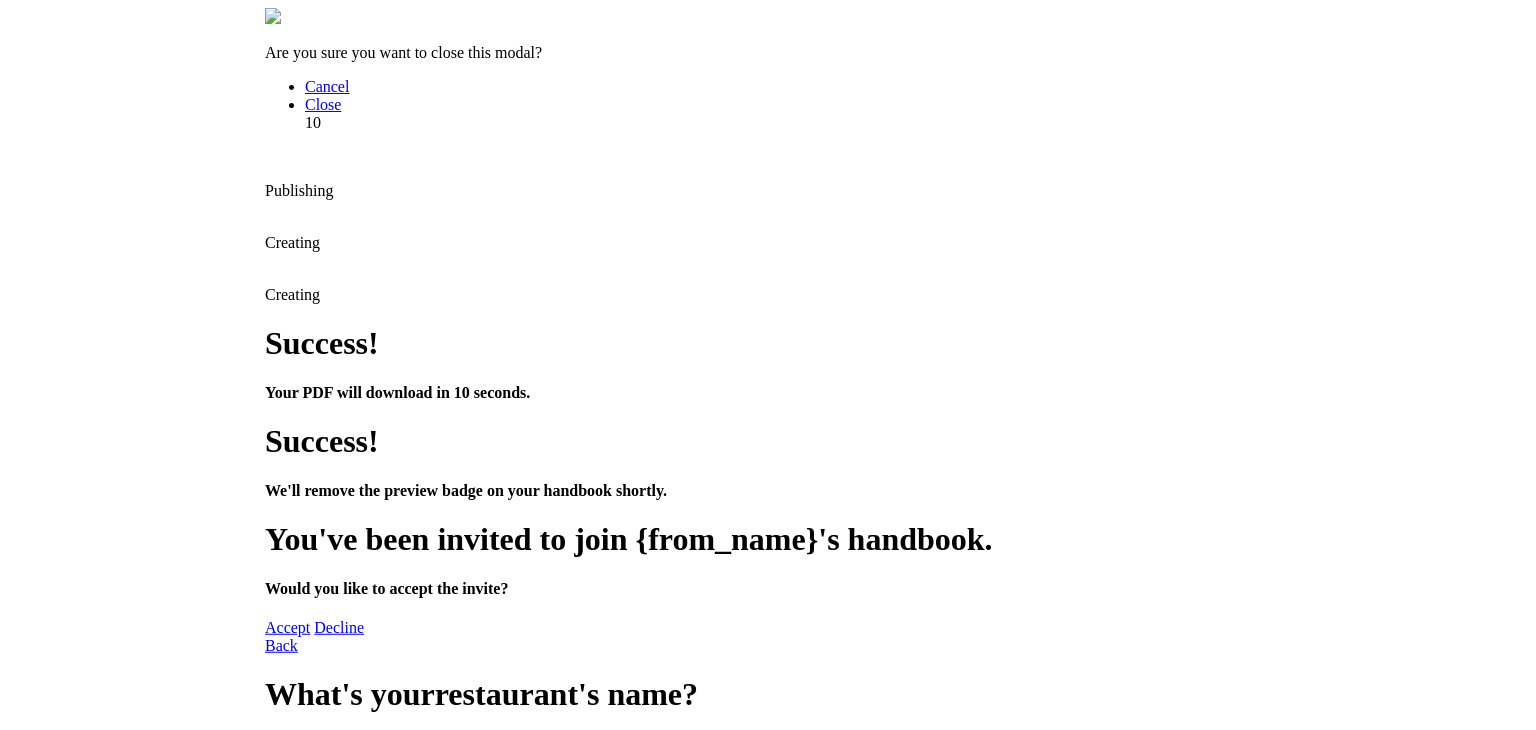 scroll, scrollTop: 18, scrollLeft: 0, axis: vertical 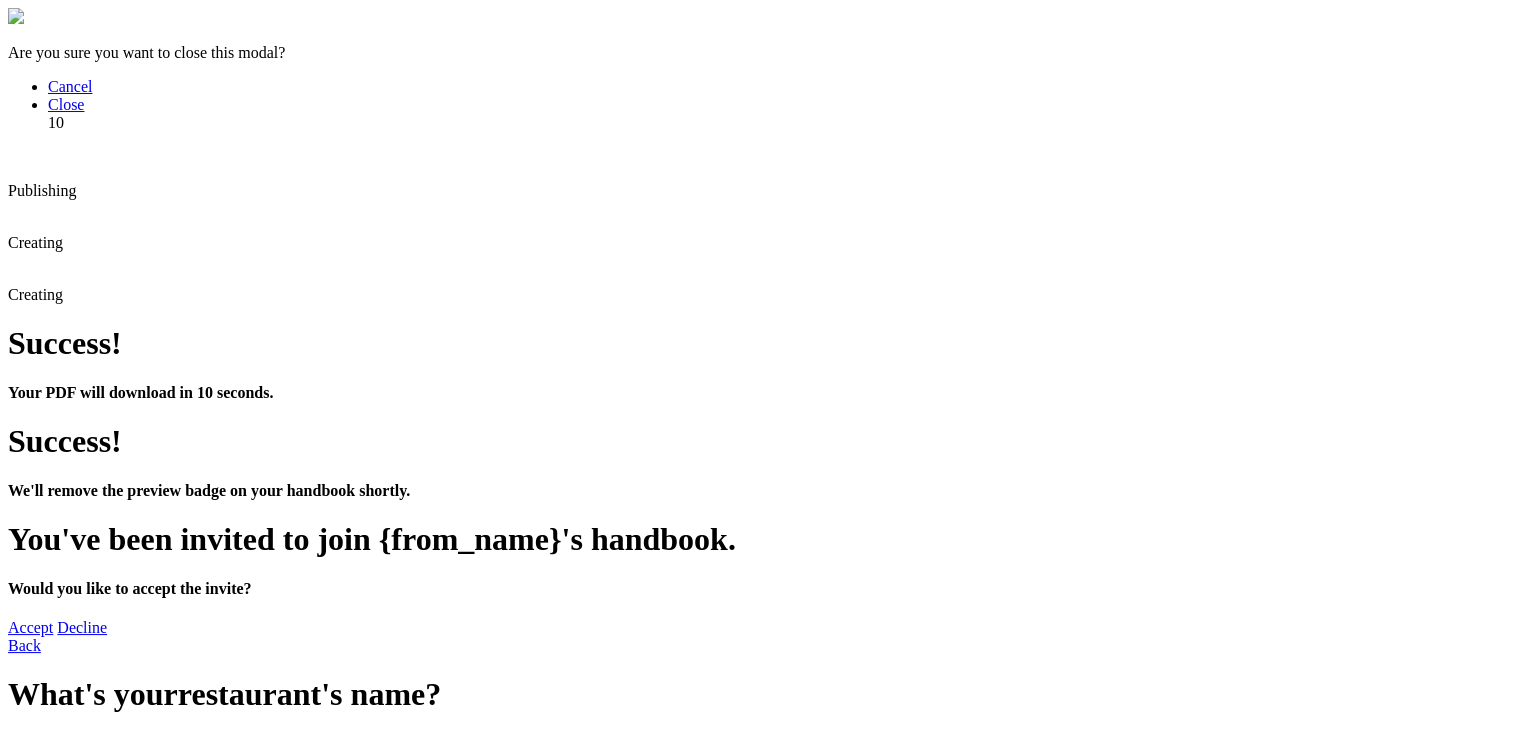 click on "Who we are We aren't big on the daily grind  Google . Our company values, objectives and philosophy are a direct reflection of the kind of studio culture we want to inspire: where everyone involved is driven to create world-class next-generation products and user experiences with meaningful, positive impact. Simply put: we strive to be the best. And we're looking for more like us. Our recruiting radar is always on: seeking the next superstar from every discipline. It takes drive, creativity and a passion for solving tough challenges (and we mean tough)." at bounding box center [760, 3257] 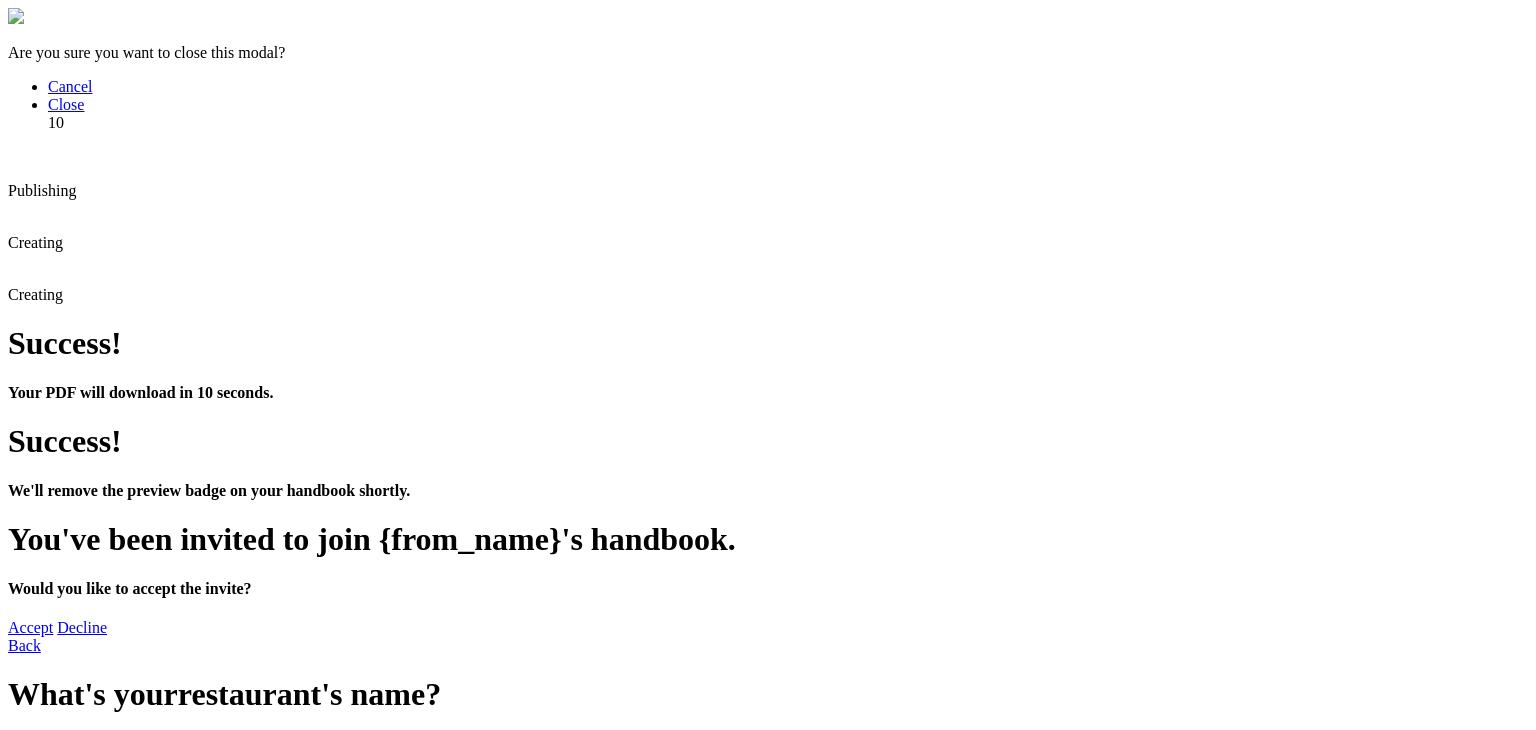 click on "Close Feedback Round" at bounding box center [85, 1570] 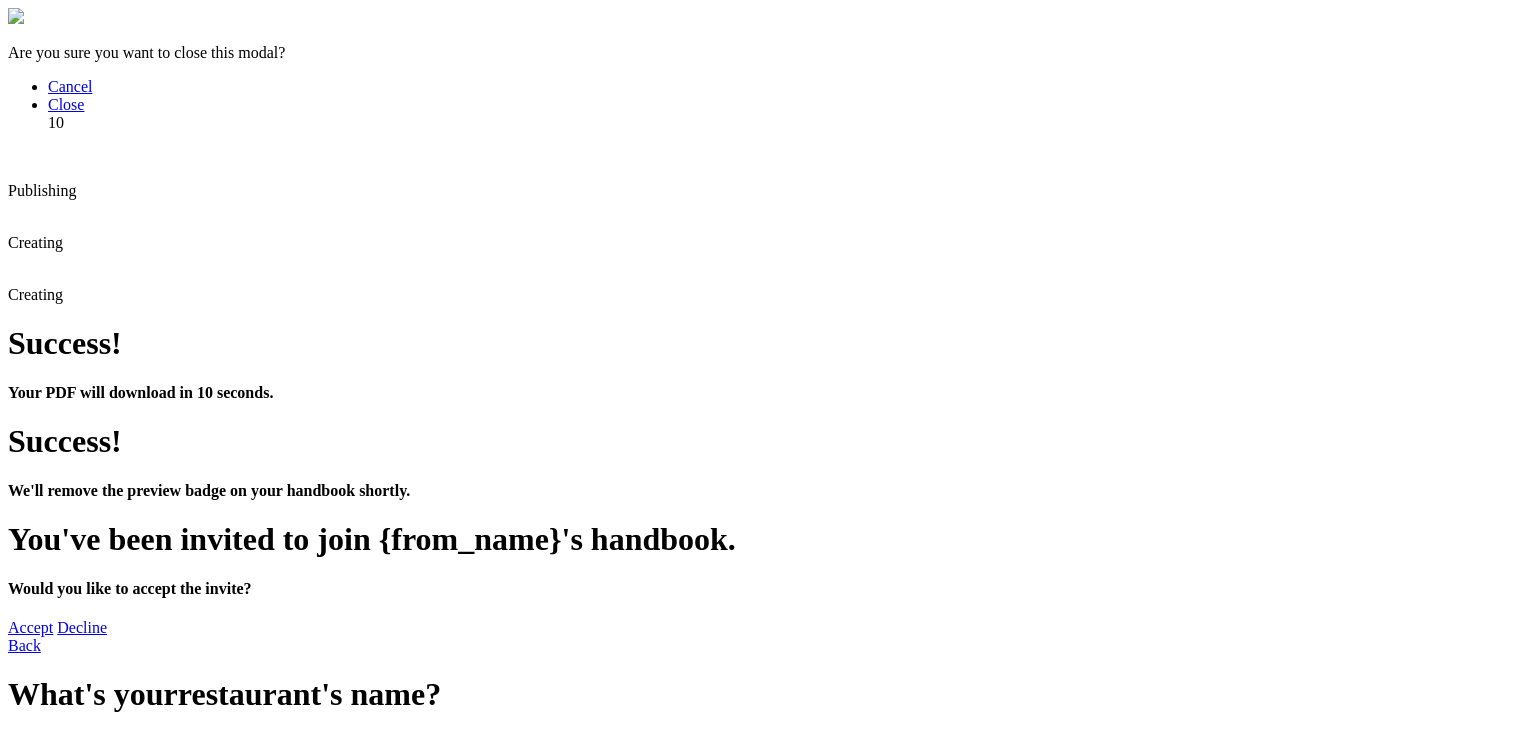 scroll, scrollTop: 0, scrollLeft: 0, axis: both 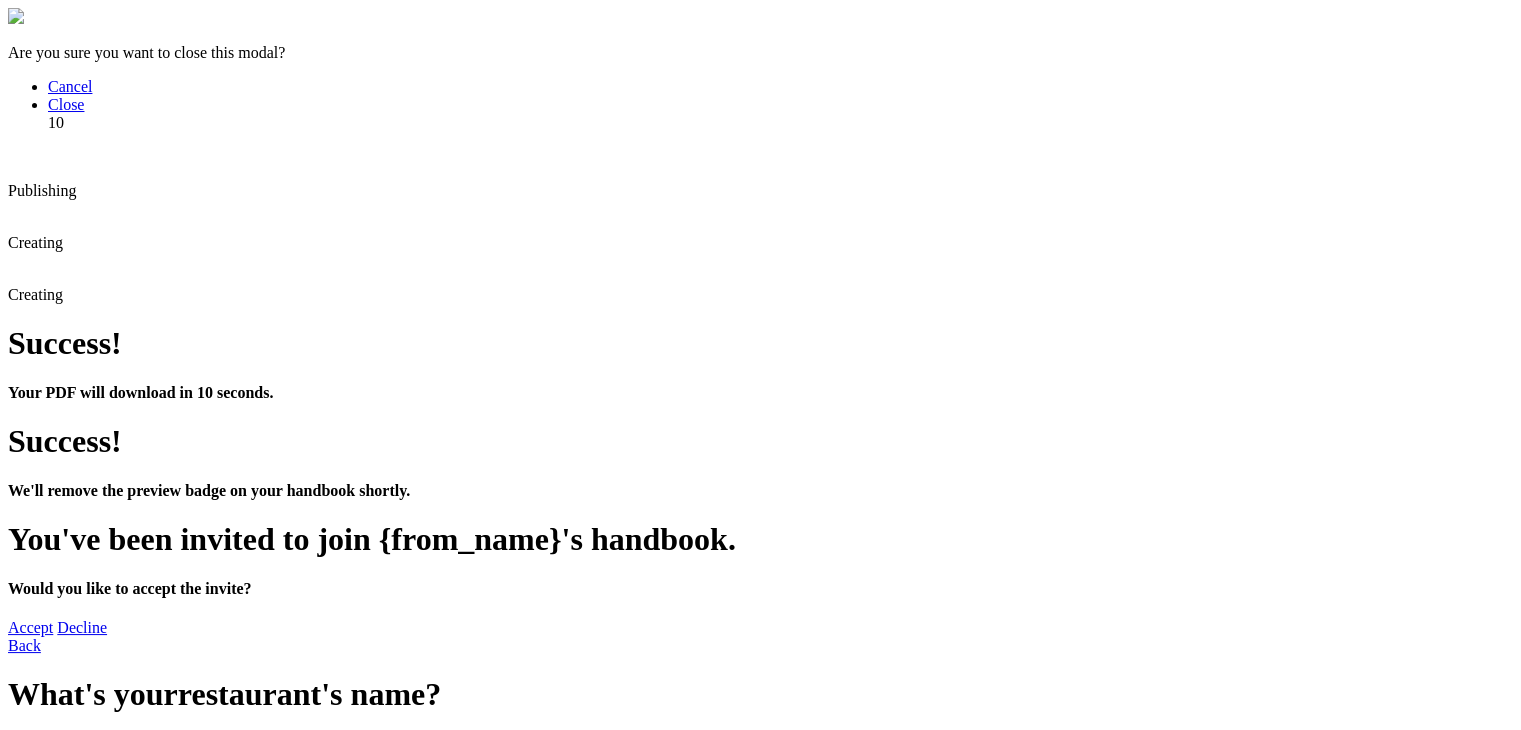 click on "All comments are clarified, please click complete" at bounding box center [166, 2397] 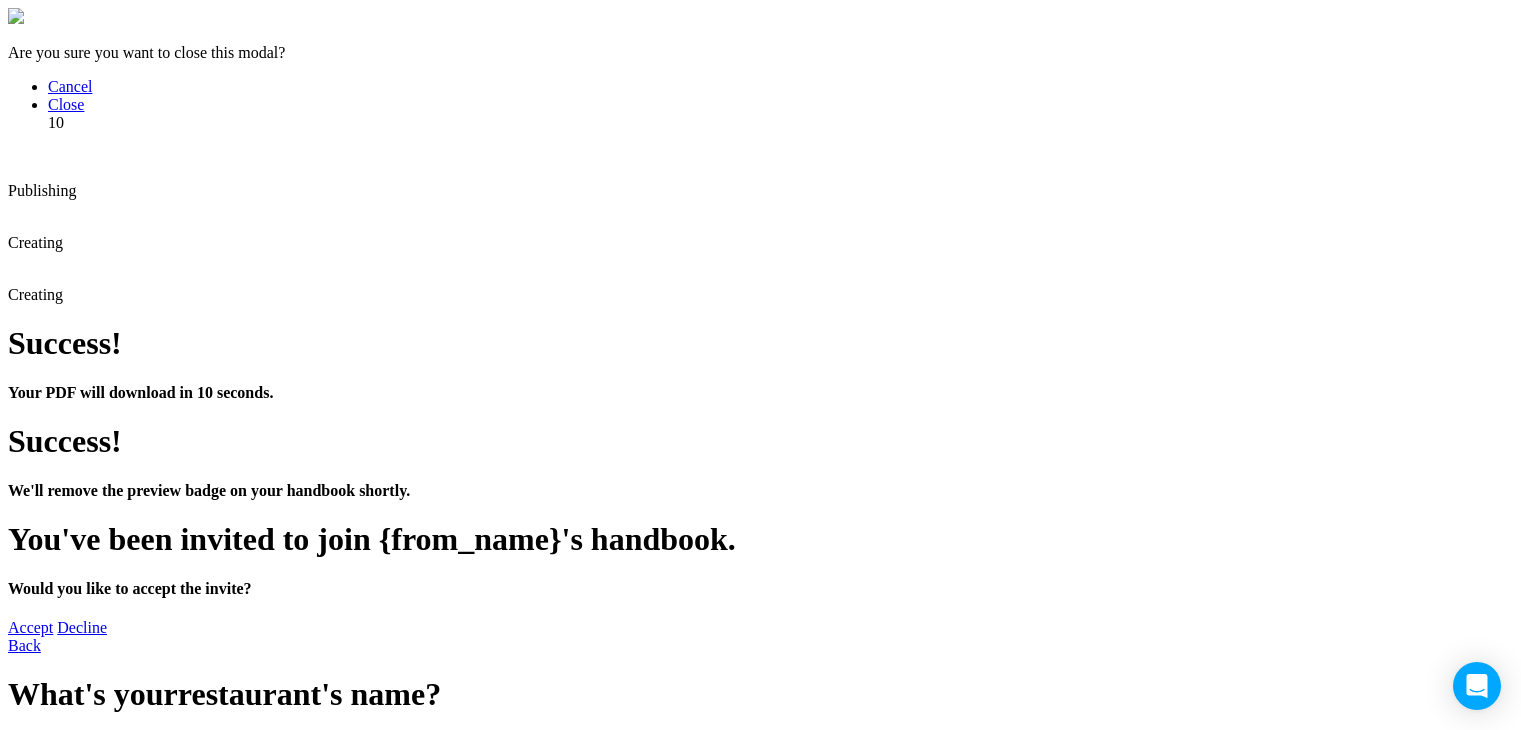 scroll, scrollTop: 0, scrollLeft: 0, axis: both 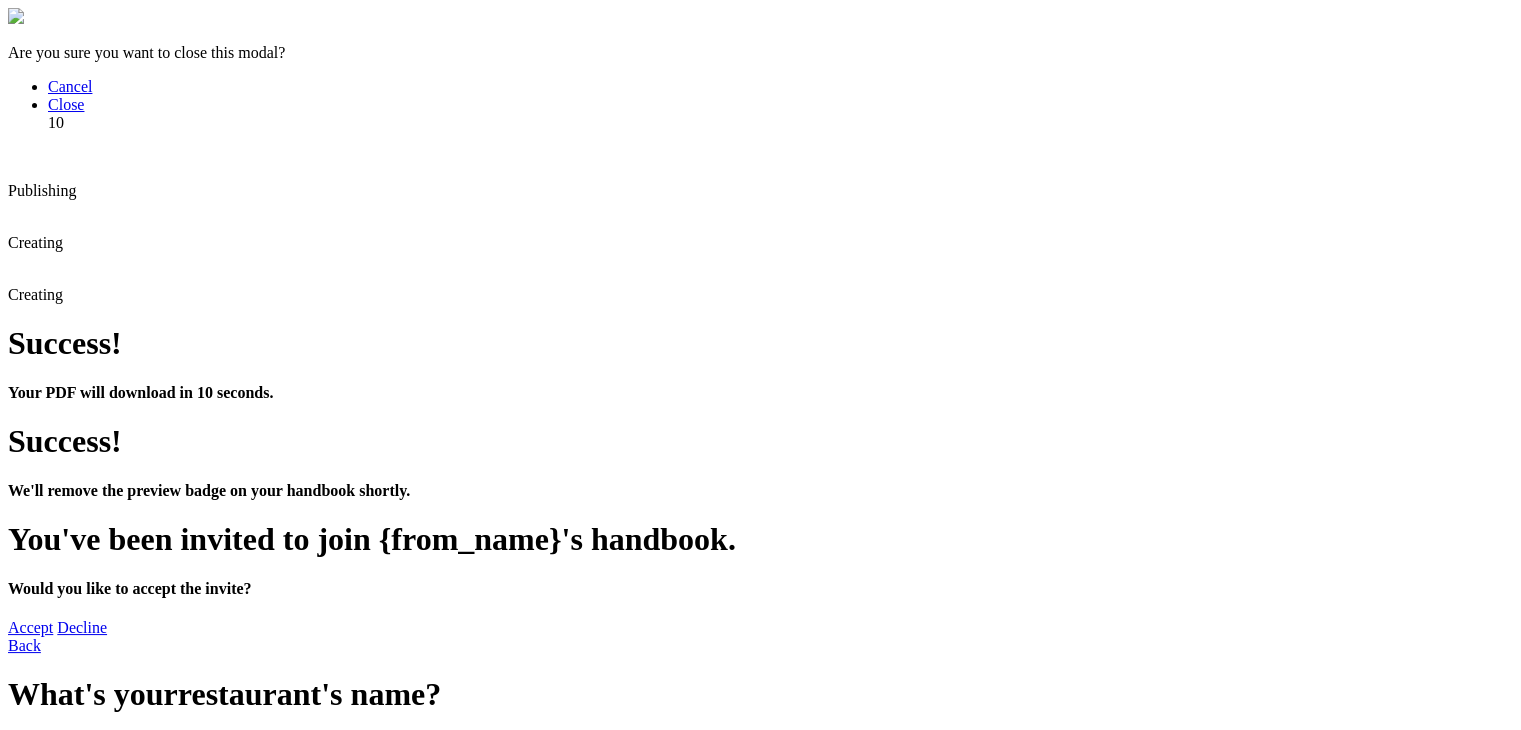 click on "2" at bounding box center (760, 3501) 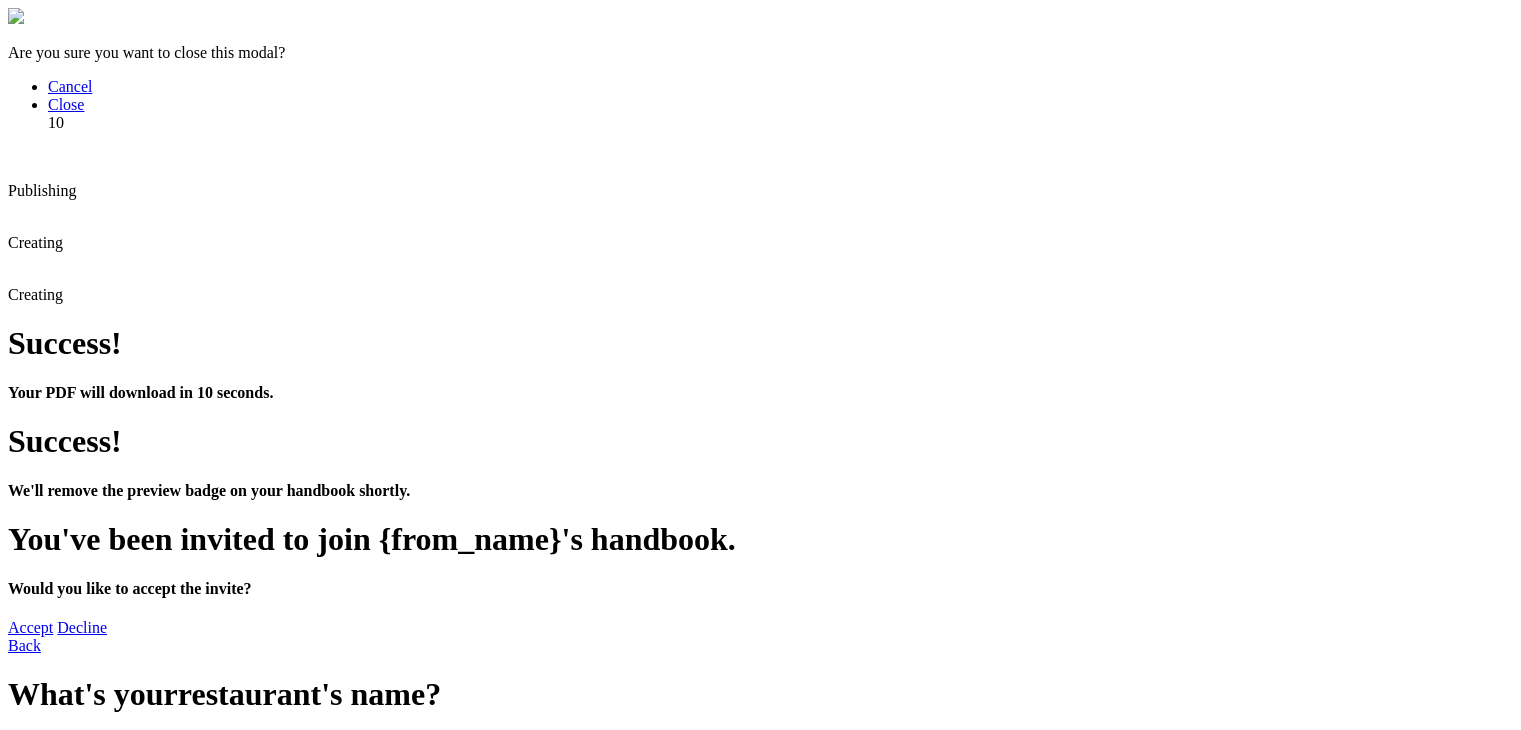 scroll, scrollTop: 0, scrollLeft: 0, axis: both 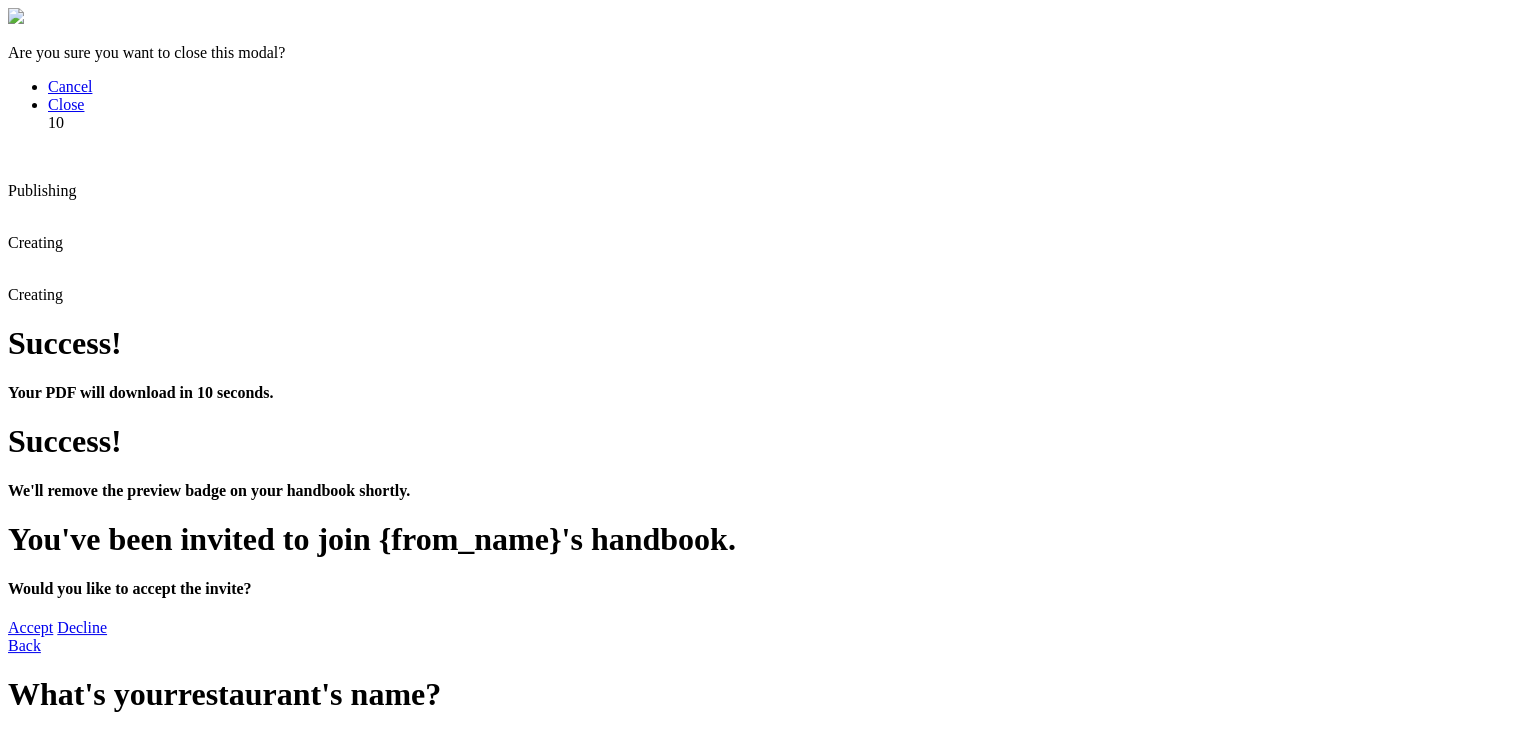 click on "Submit Feedback" at bounding box center (68, 2360) 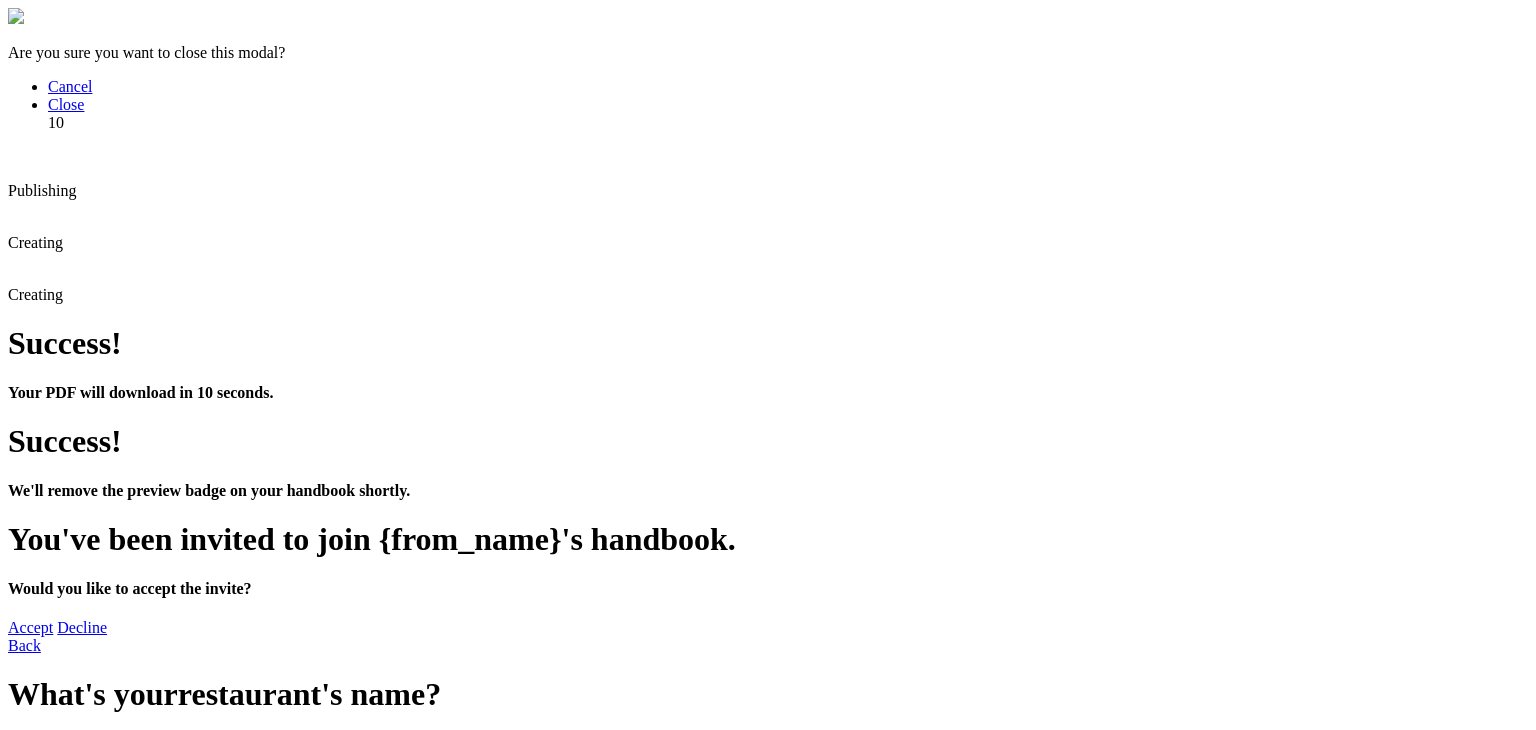 click at bounding box center (768, 2210) 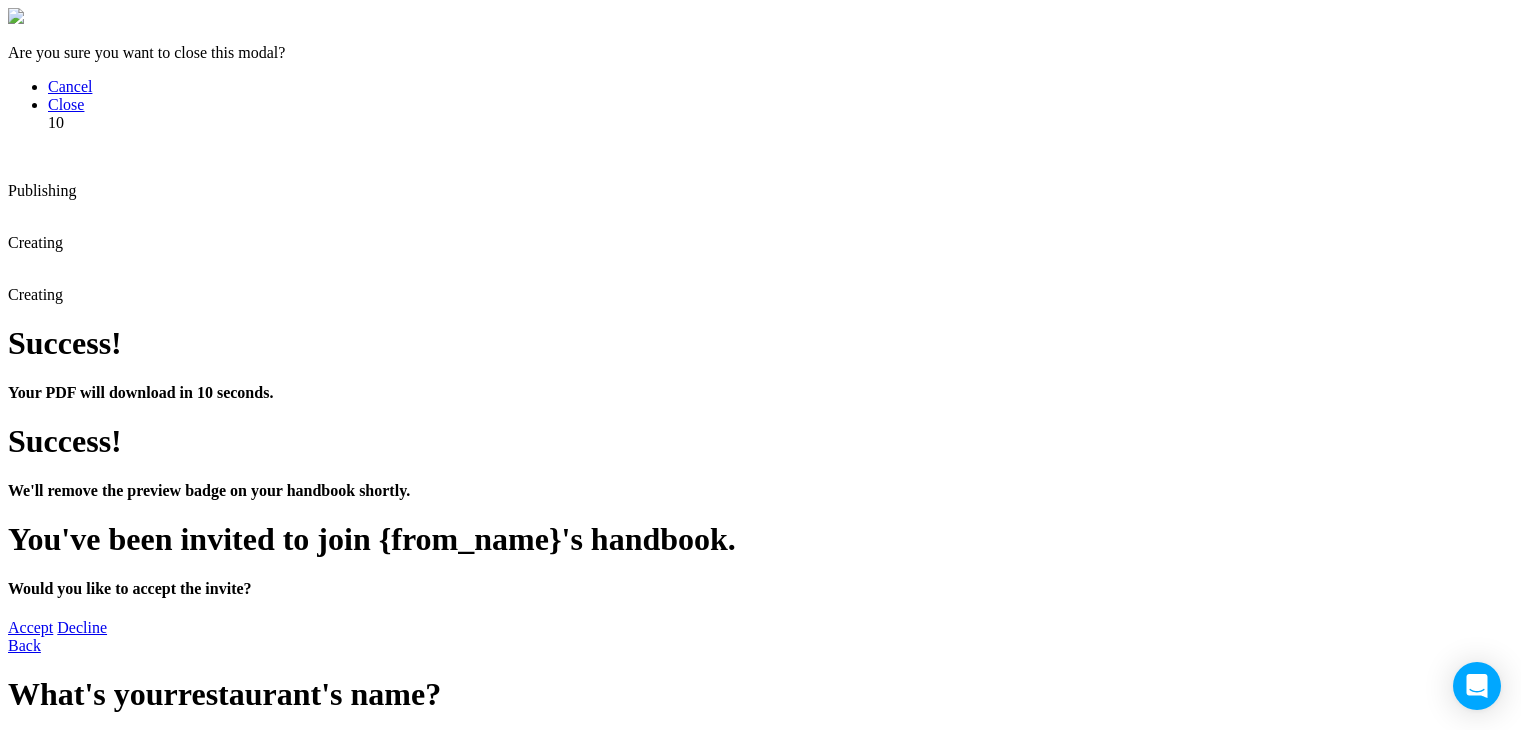 scroll, scrollTop: 0, scrollLeft: 0, axis: both 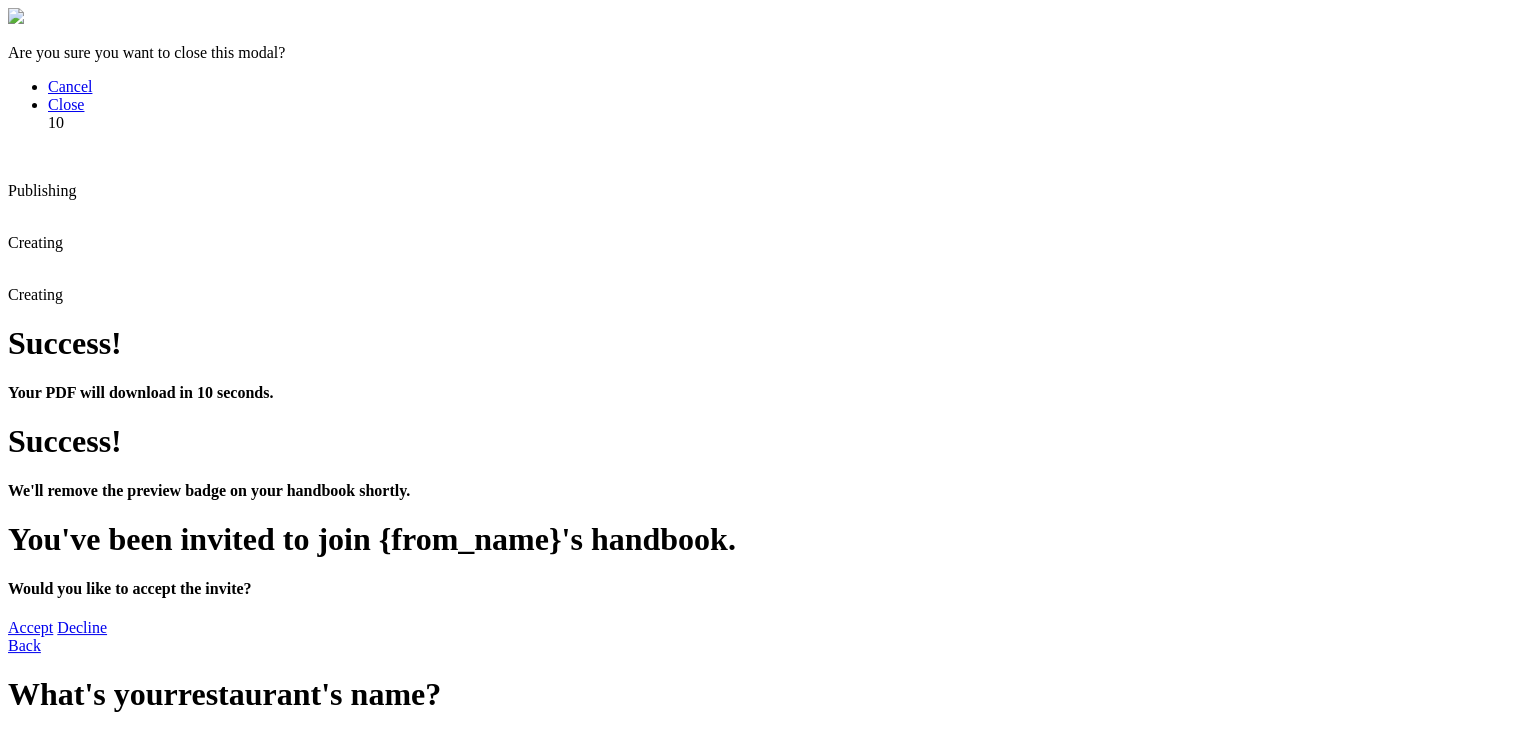 click on "Who we are We aren't big on the daily grind  Google . Our company values, objectives and philosophy are a direct reflection of the kind of studio culture we want to inspire: where everyone involved is driven to create world-class next-generation products and user experiences with meaningful, positive impact. Simply put: we strive to be the best. And we're looking for more like us. Our recruiting radar is always on: seeking the next superstar from every discipline. It takes drive, creativity and a passion for solving tough challenges (and we mean tough)." at bounding box center (760, 3257) 